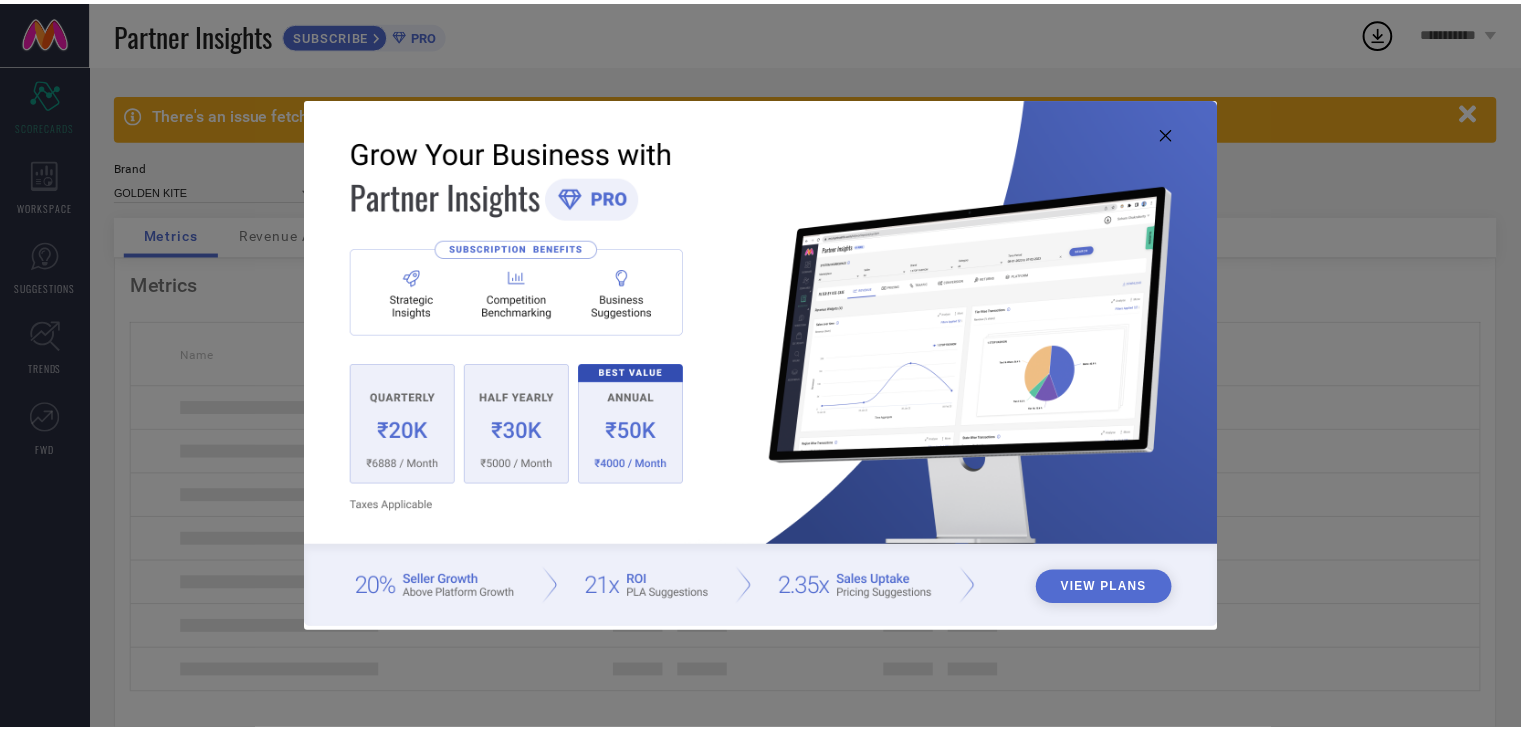 scroll, scrollTop: 0, scrollLeft: 0, axis: both 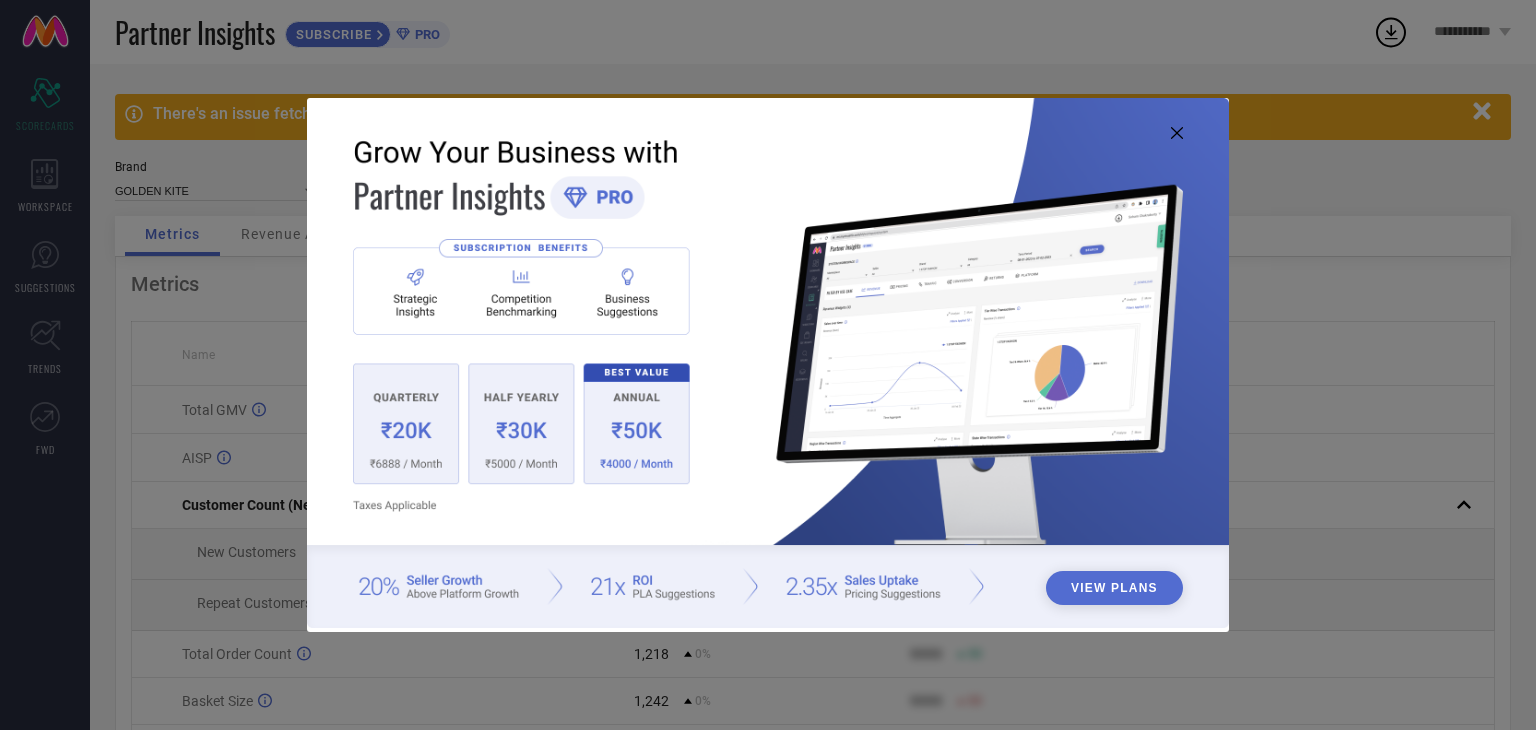 click 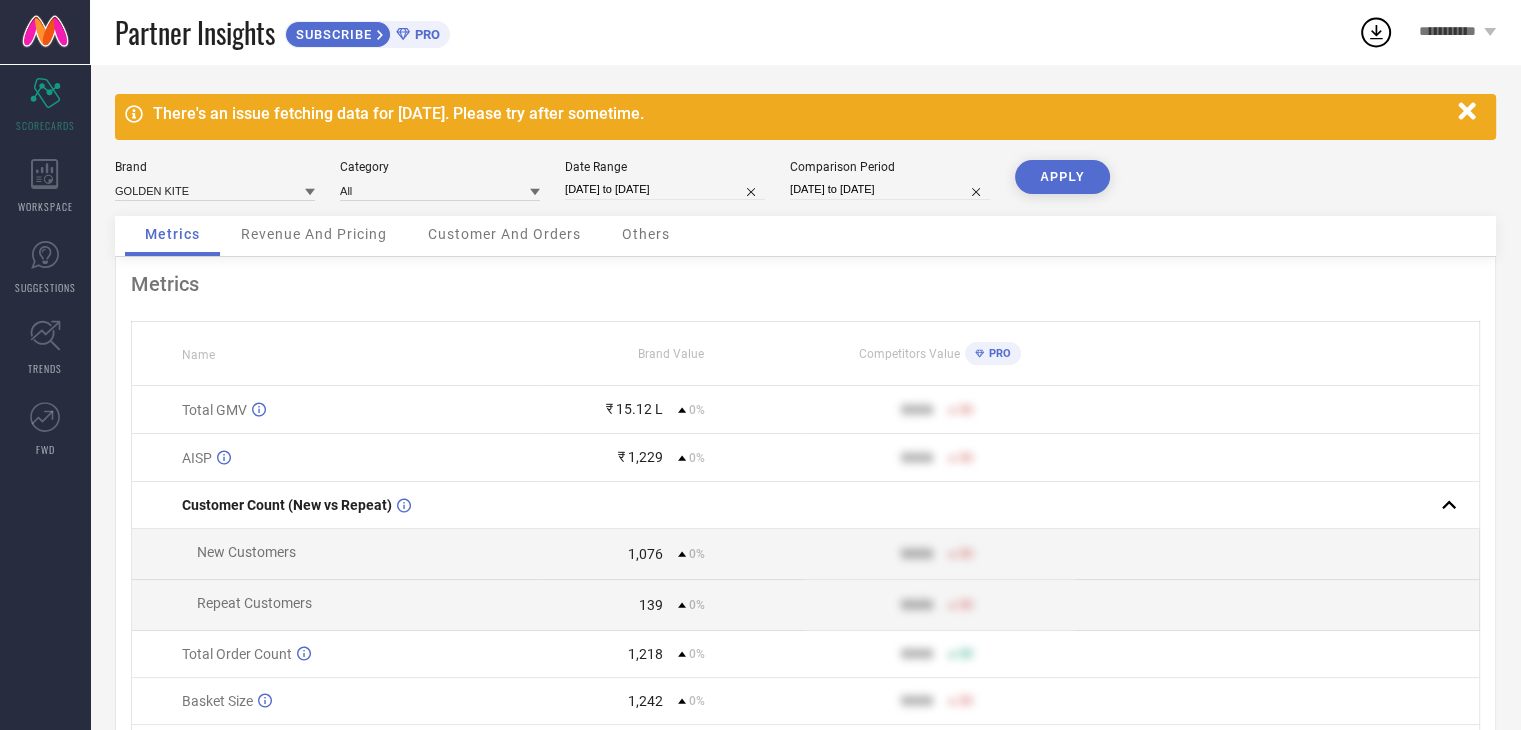 select on "2" 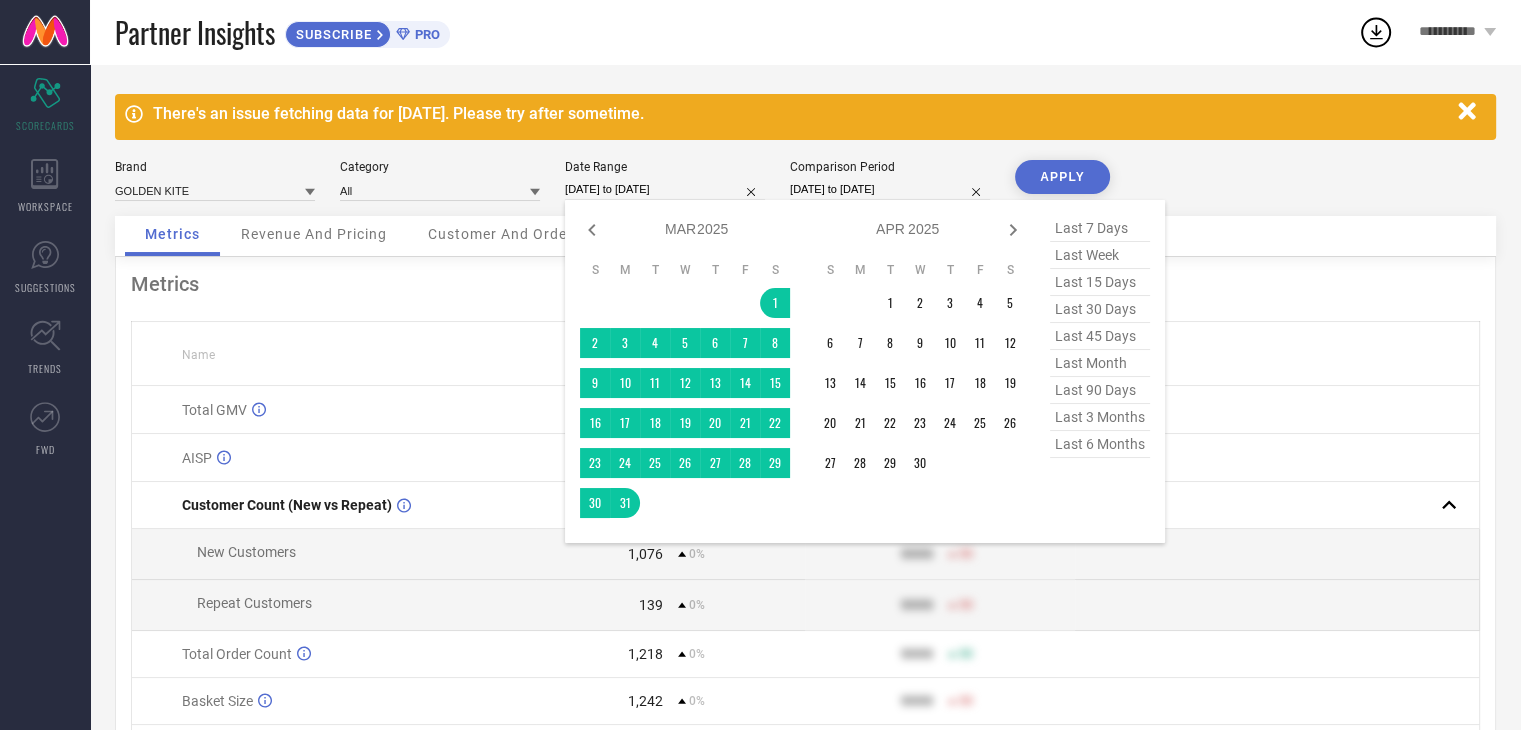 click on "[DATE] to [DATE]" at bounding box center (665, 189) 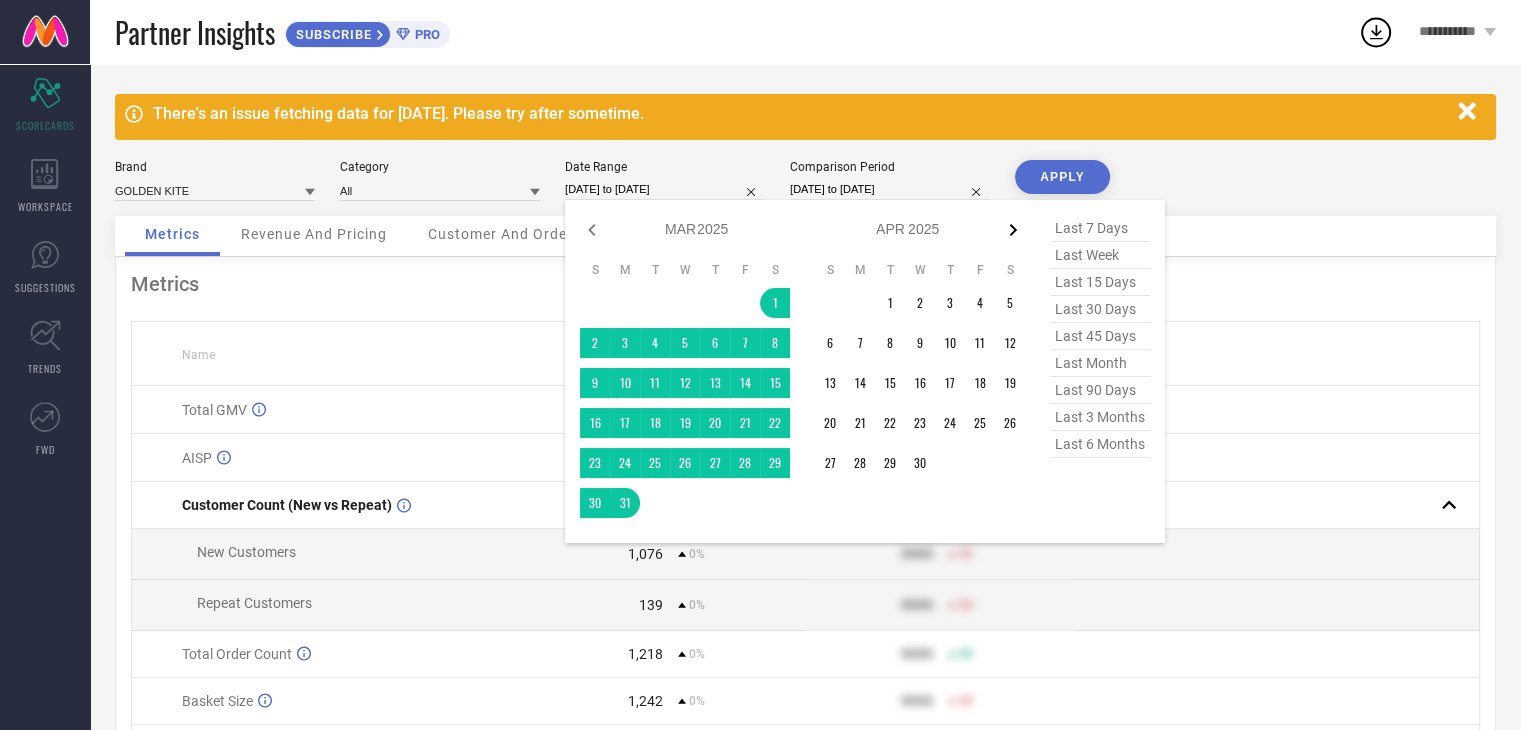 click 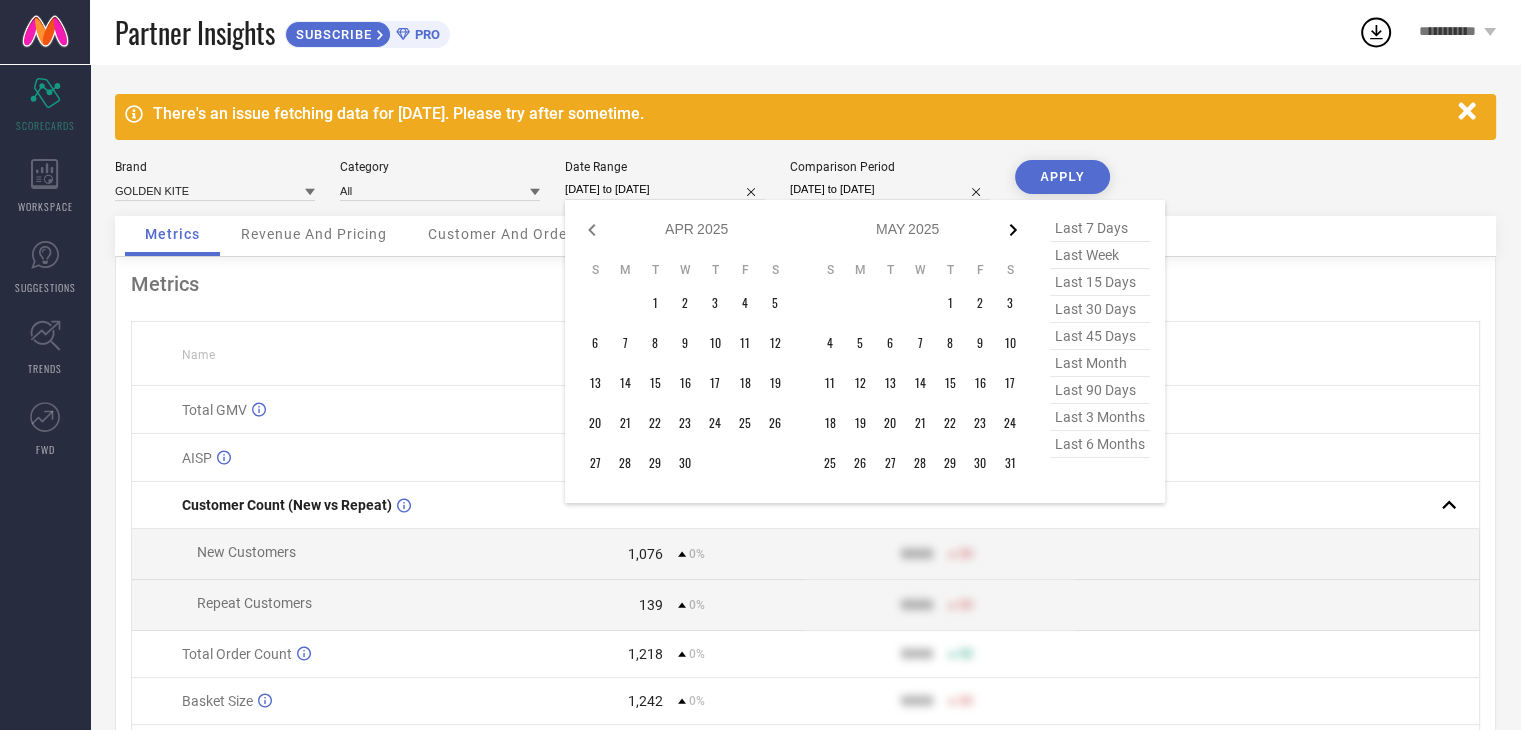 click 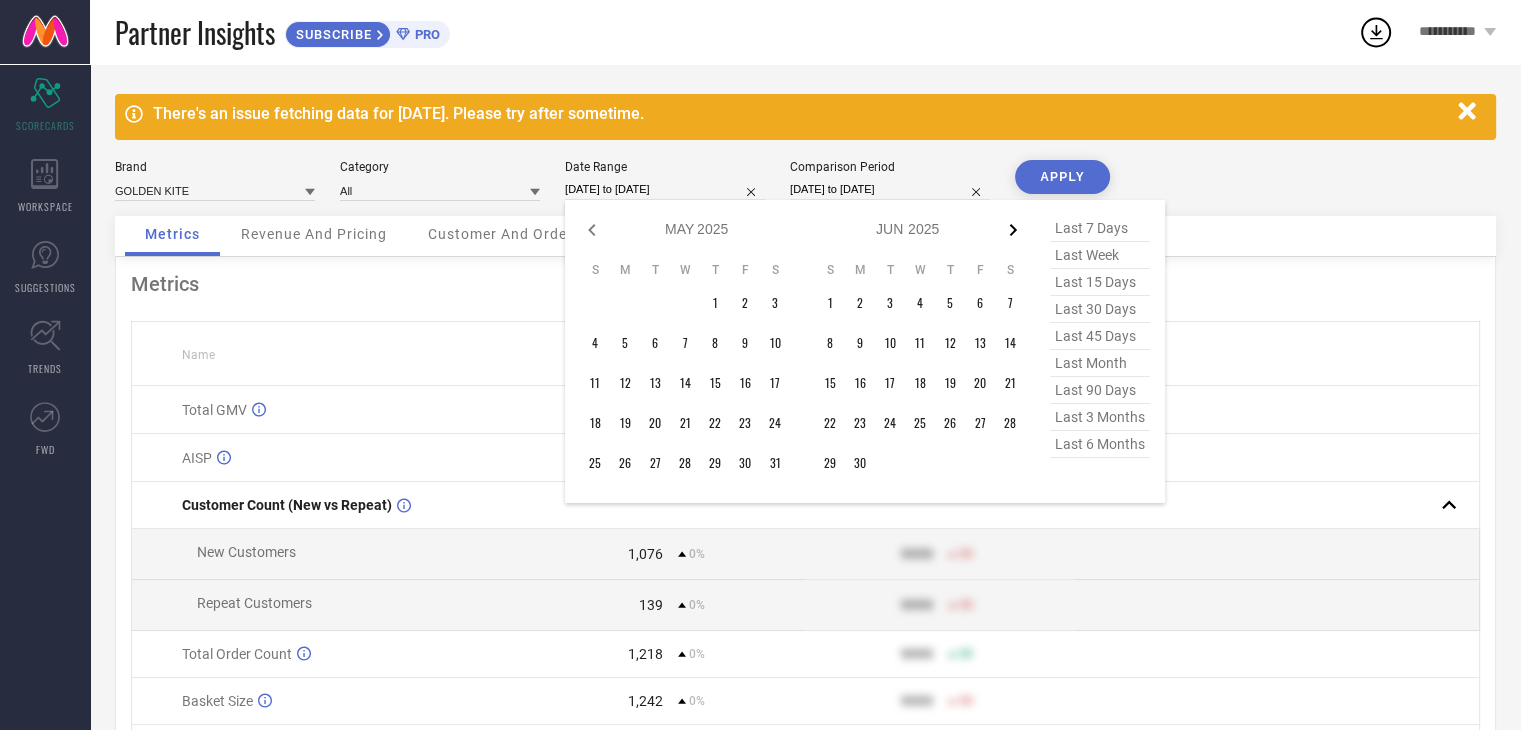 click 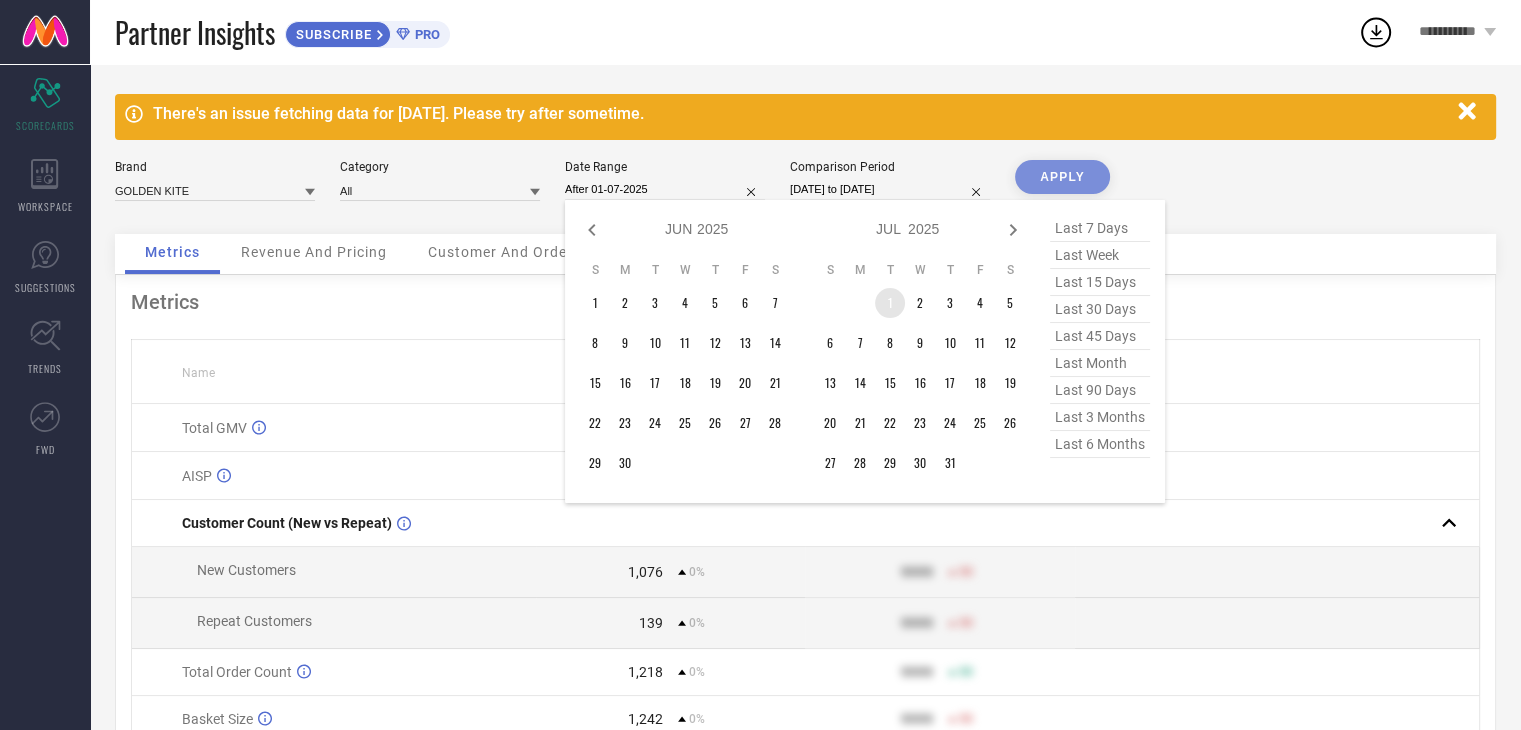 click on "1" at bounding box center [890, 303] 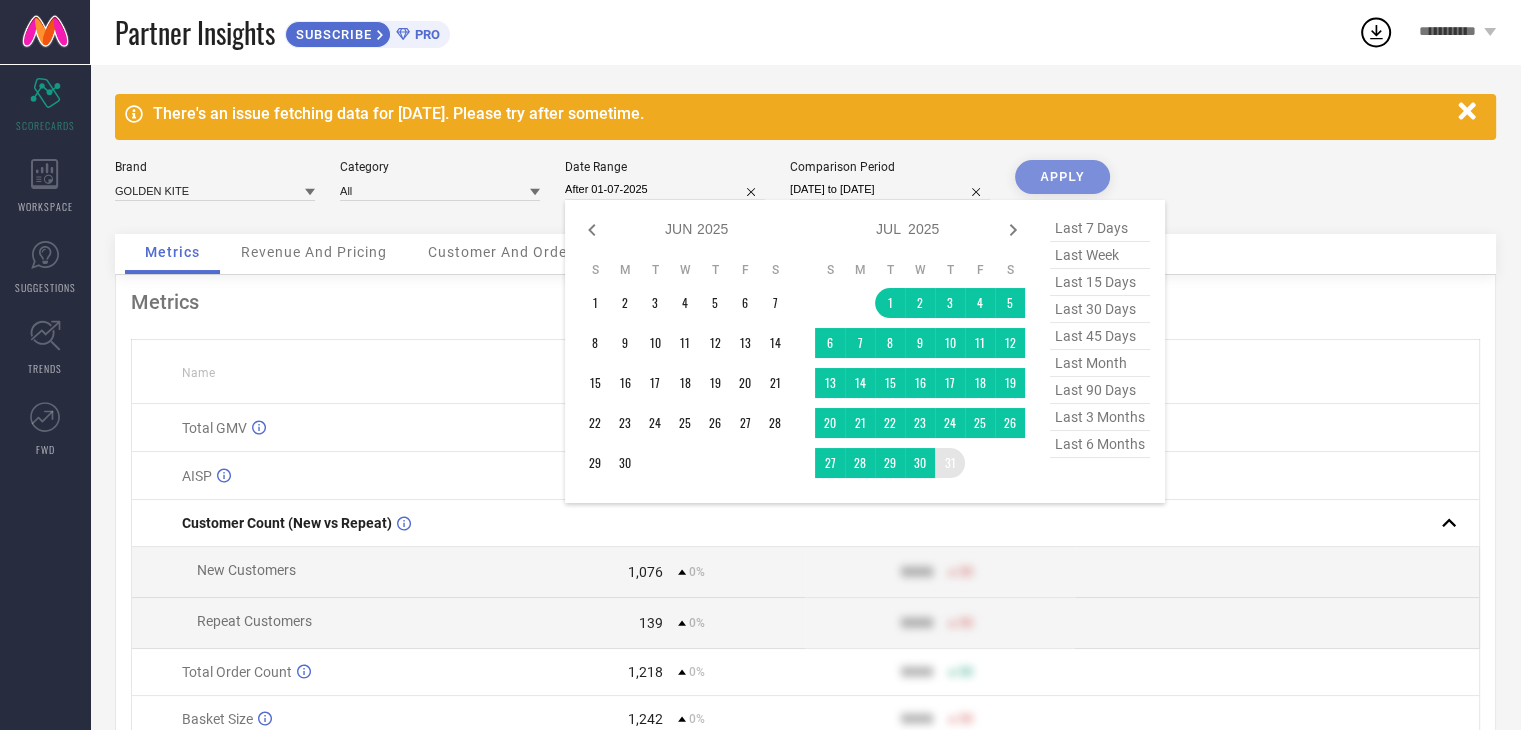 type on "01-07-2025 to 31-07-2025" 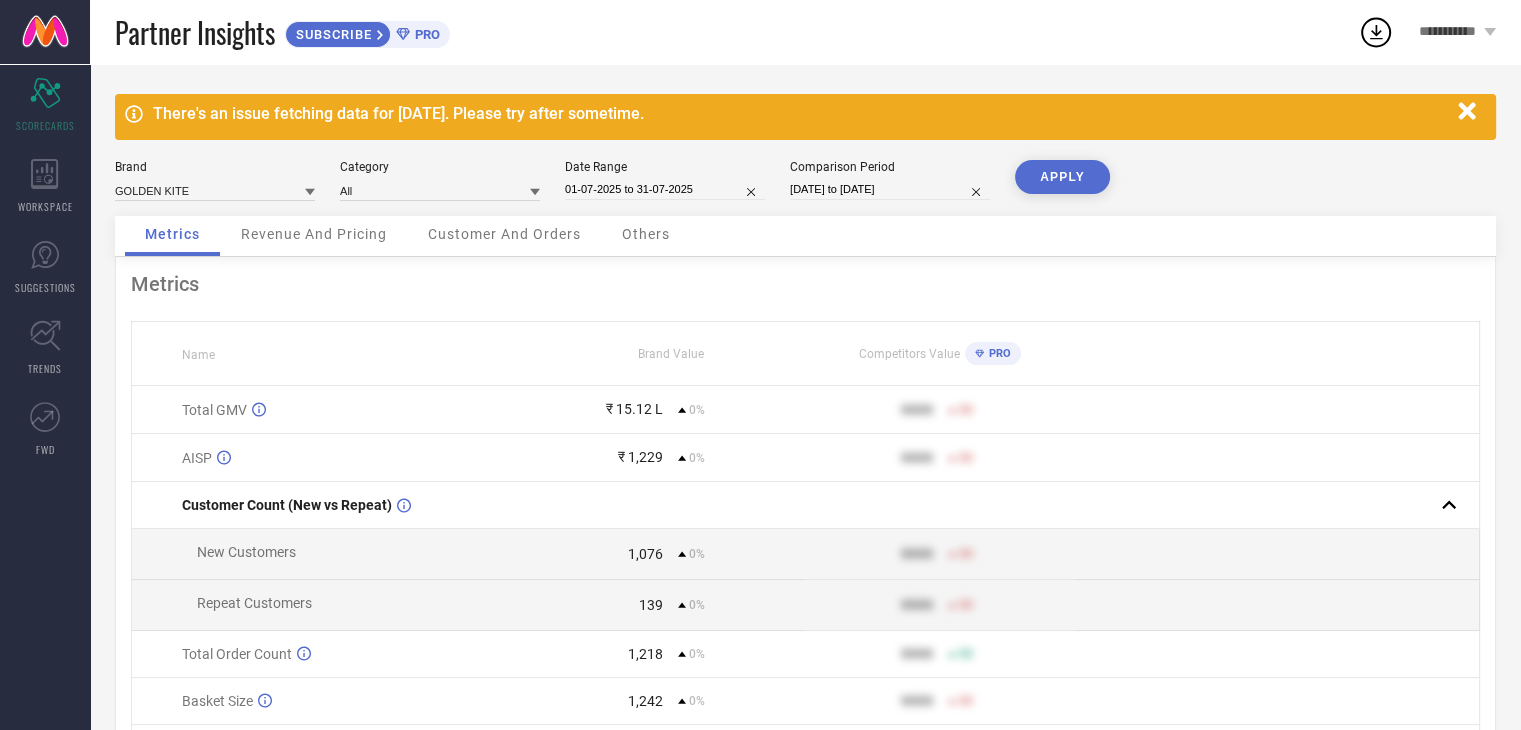 select on "2" 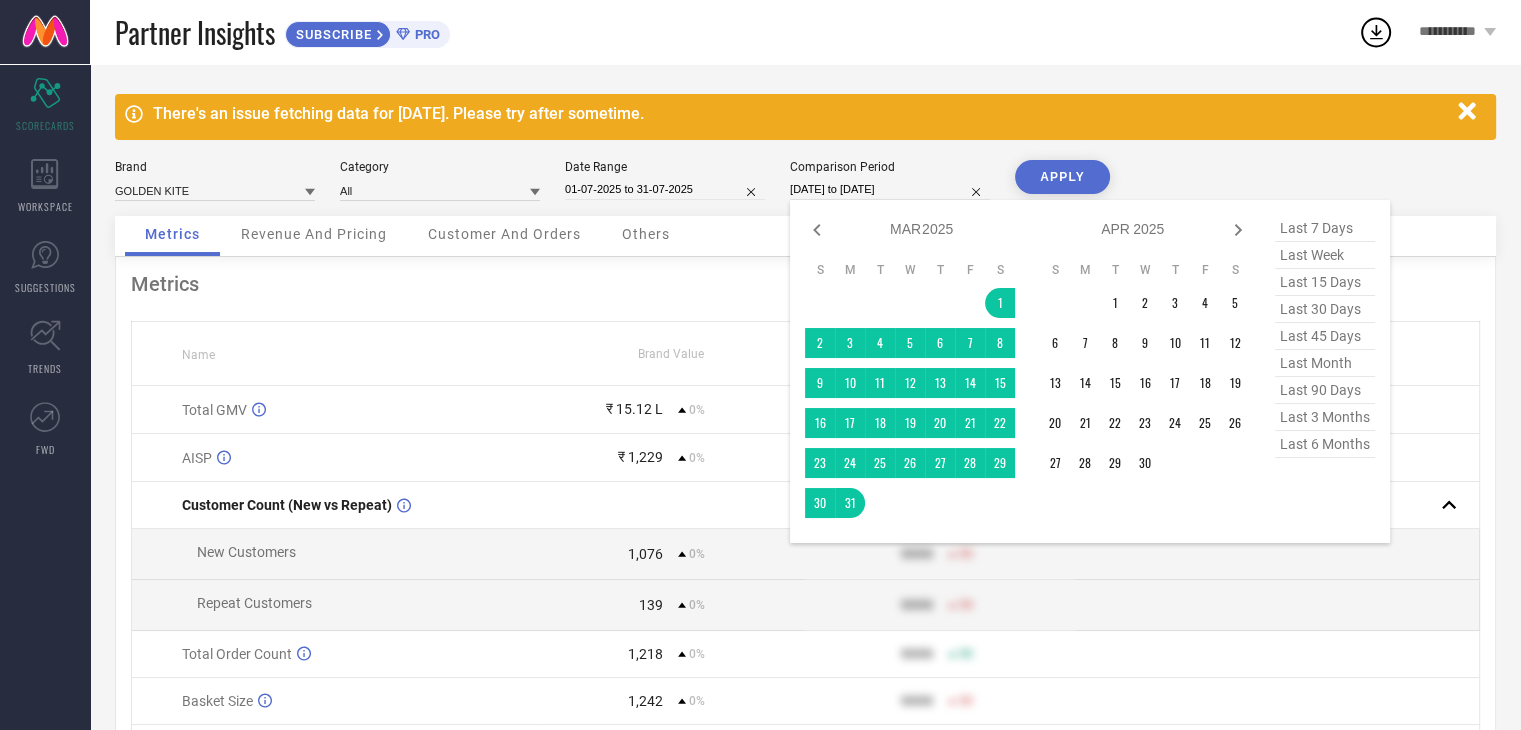 click on "[DATE] to [DATE]" at bounding box center (890, 189) 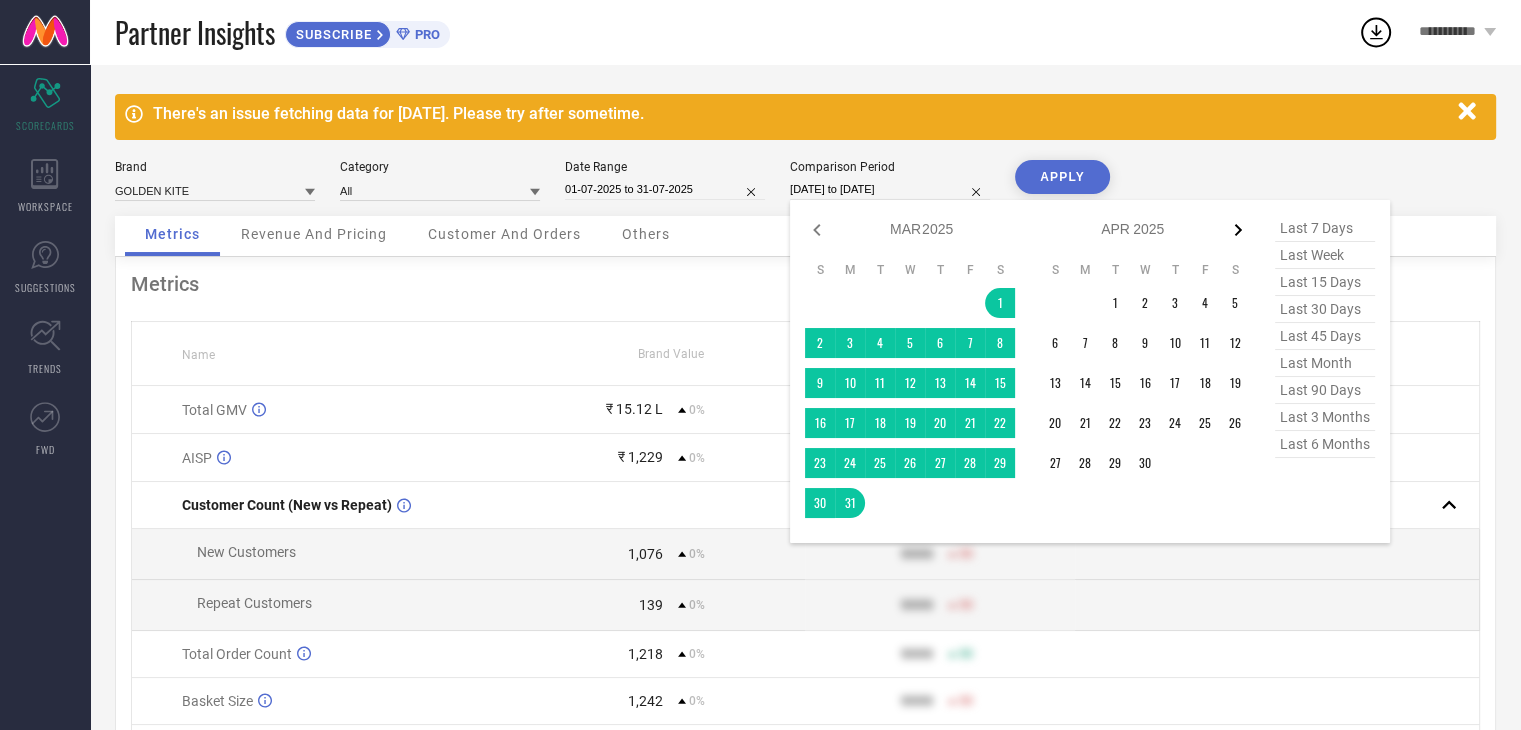 click 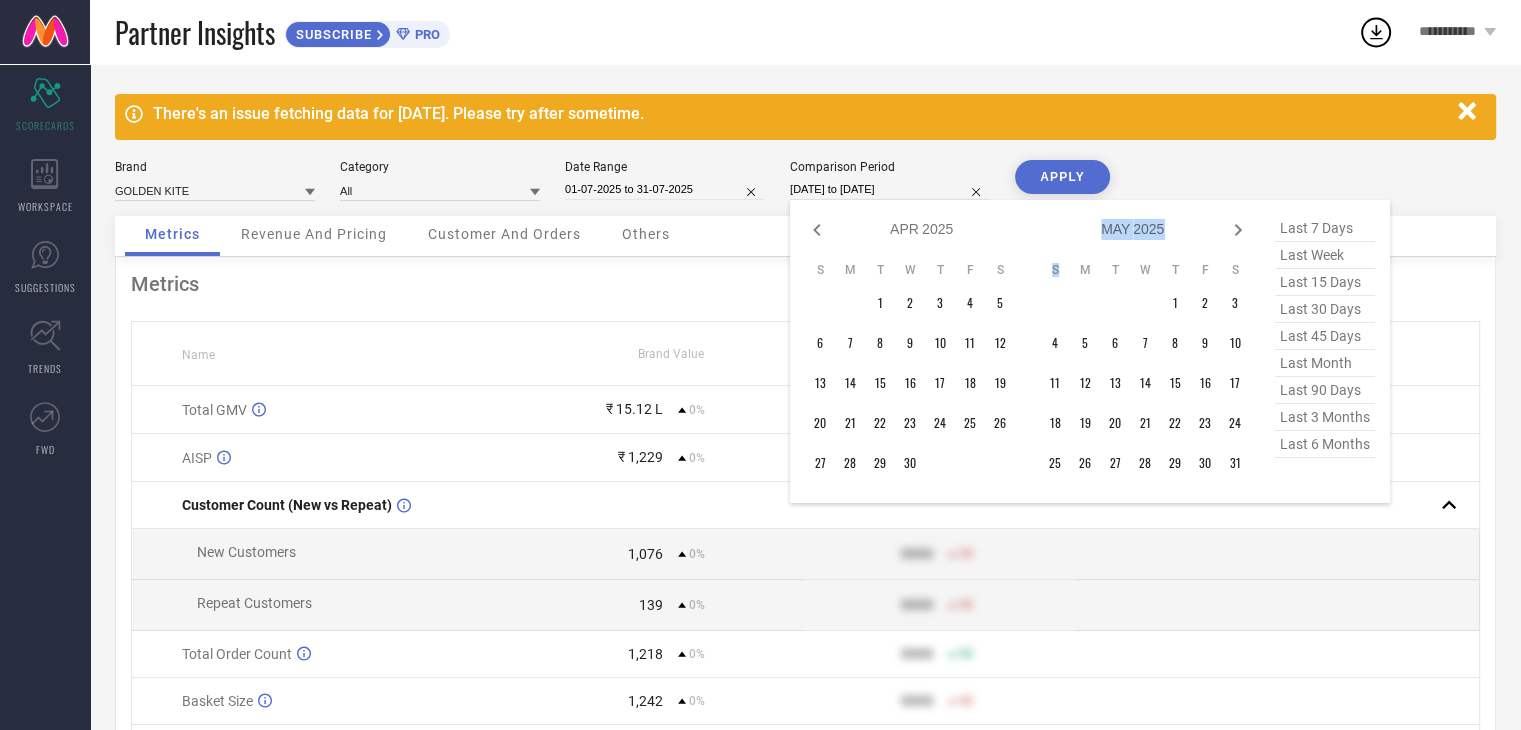 click 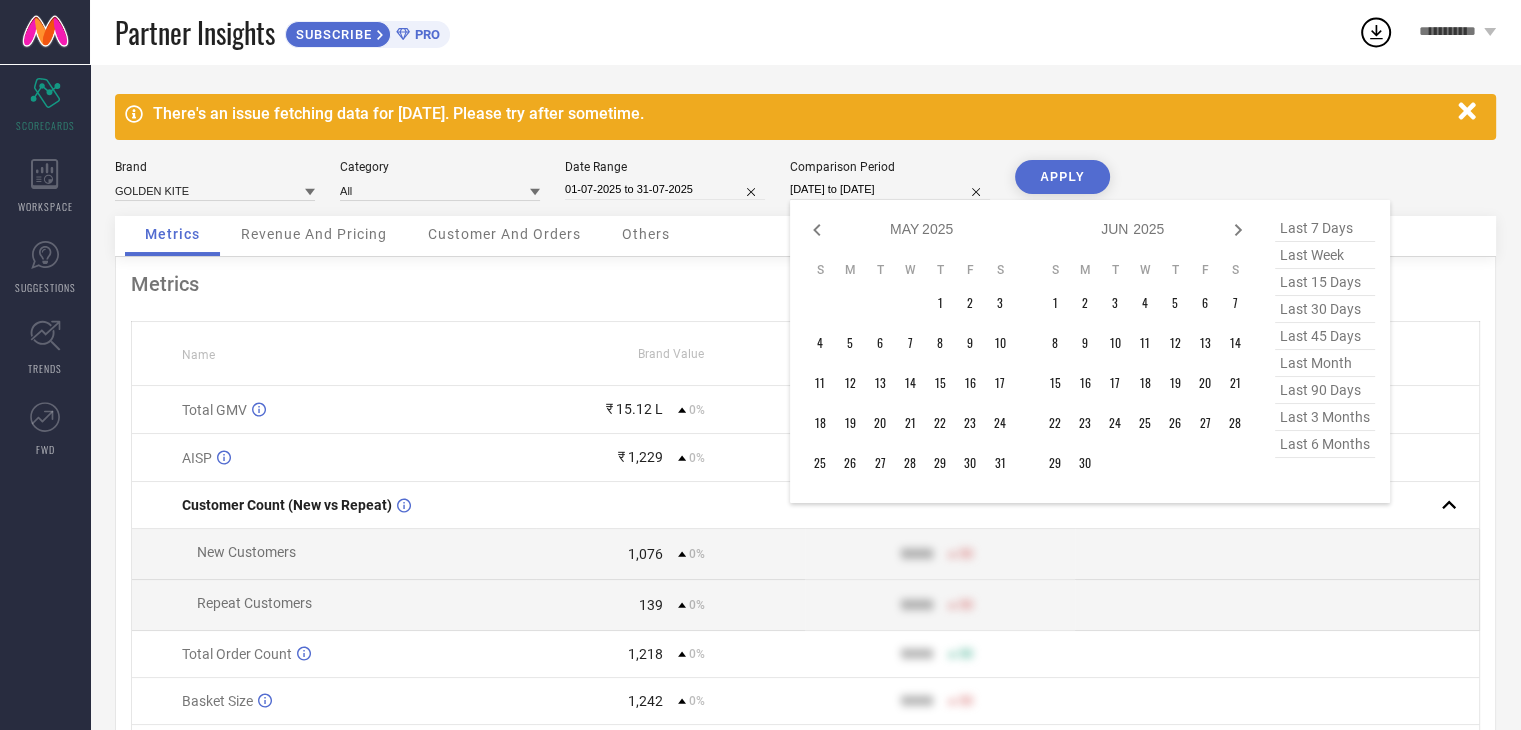 click 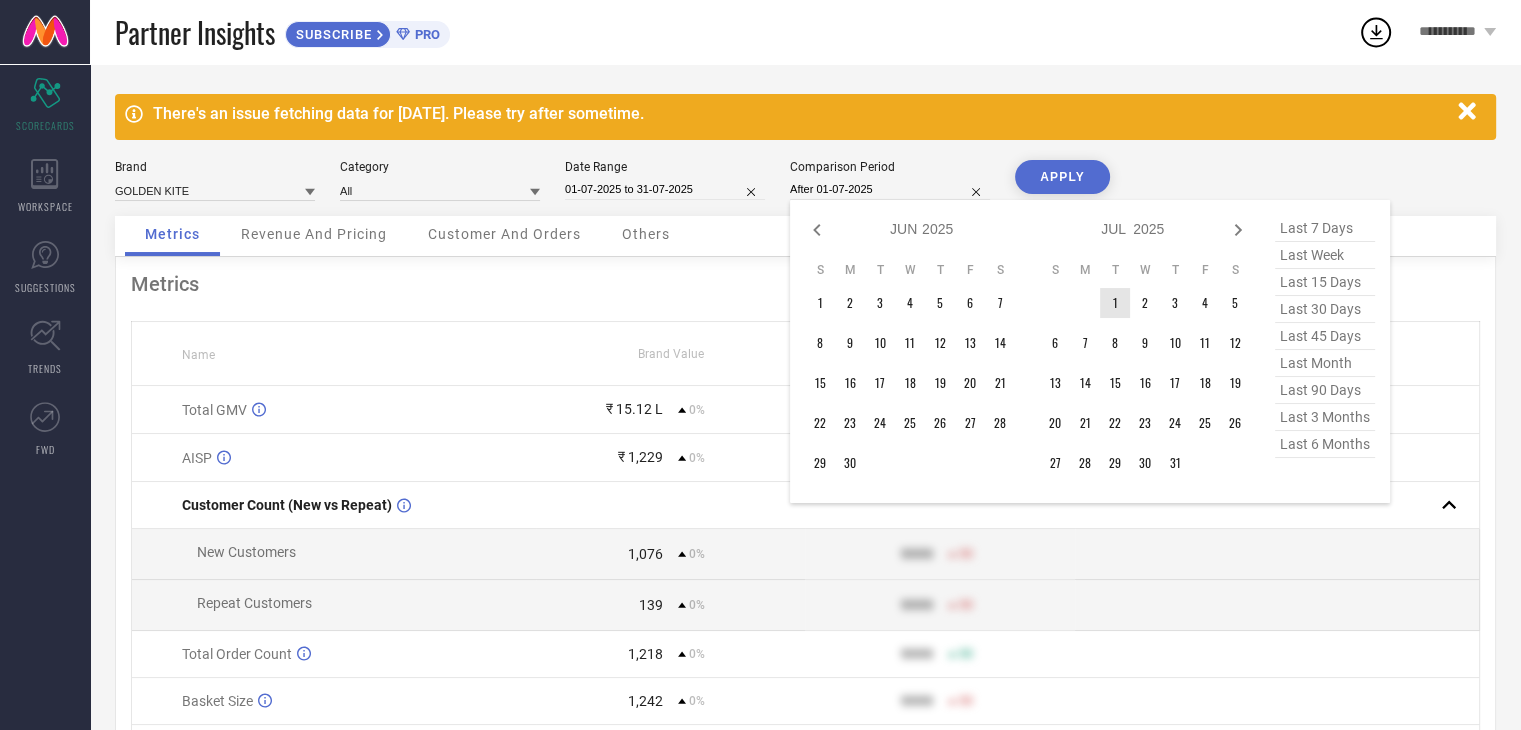 click on "1" at bounding box center [1115, 303] 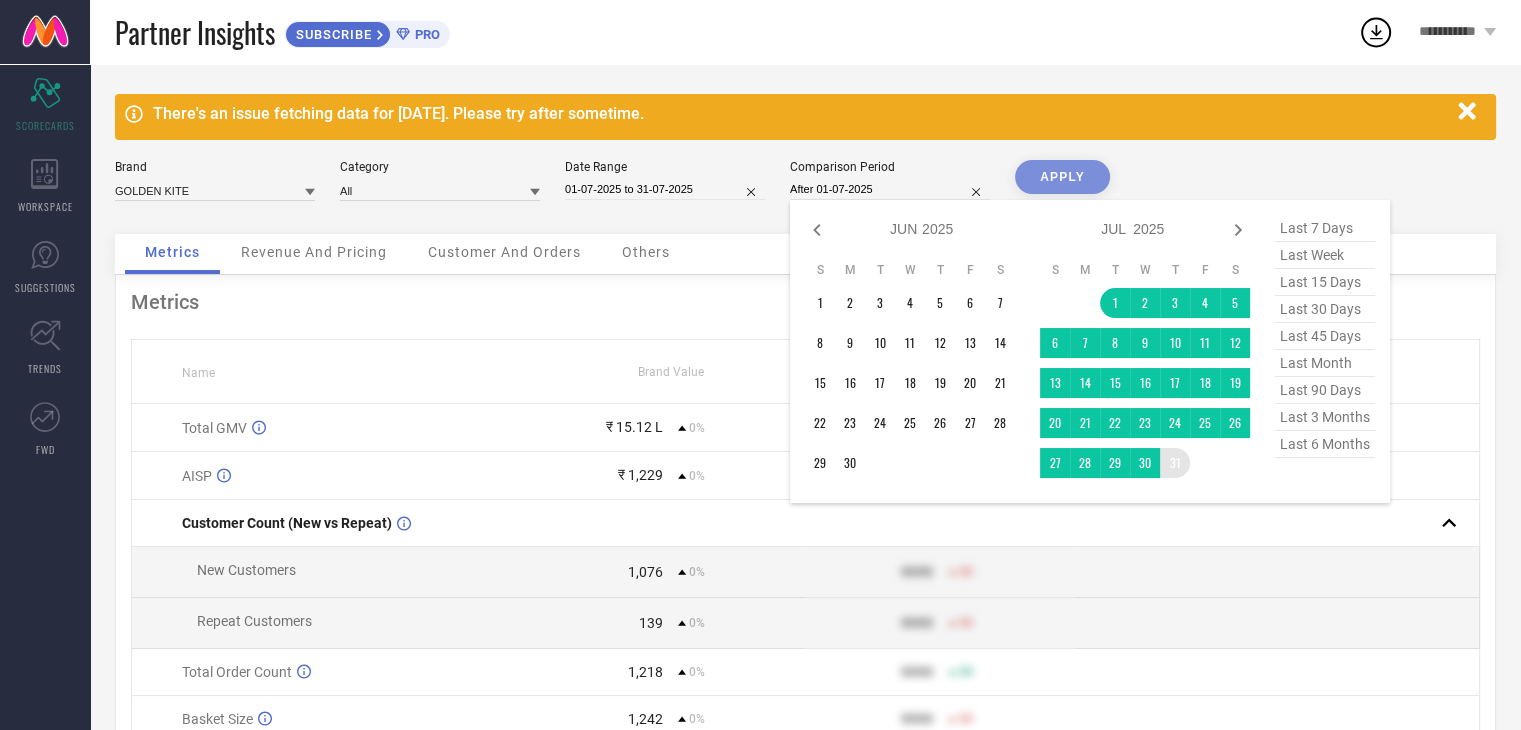type on "01-07-2025 to 31-07-2025" 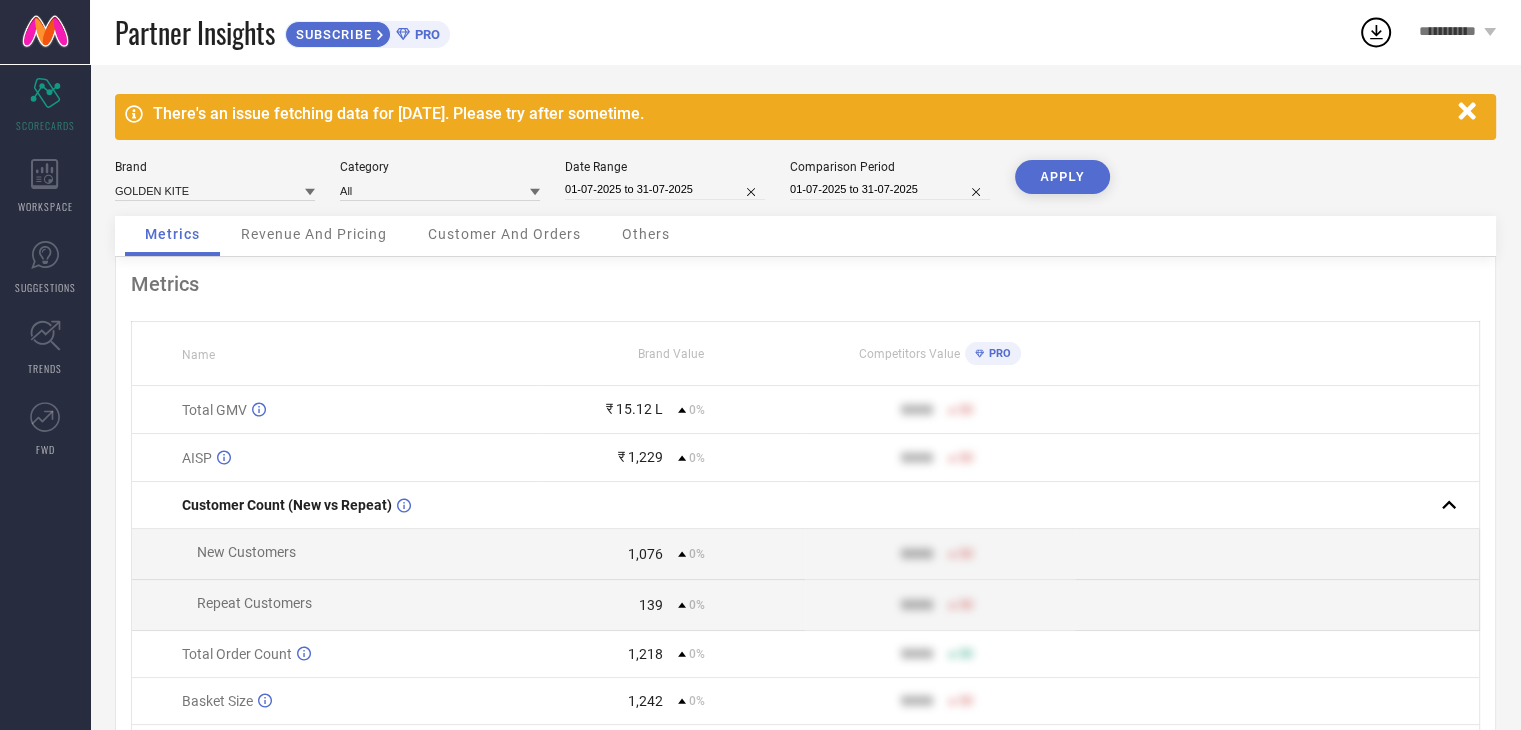 click on "APPLY" at bounding box center (1062, 177) 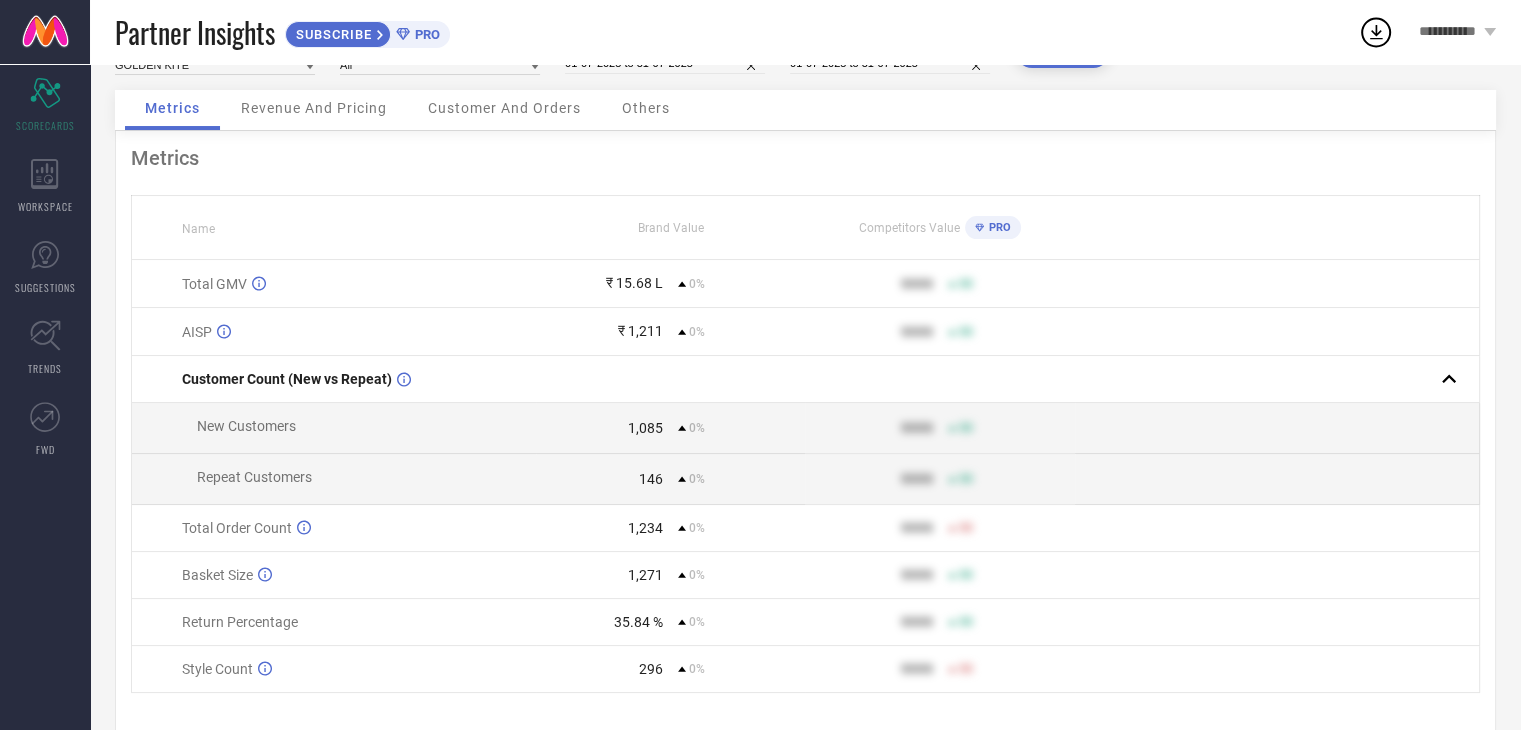 scroll, scrollTop: 176, scrollLeft: 0, axis: vertical 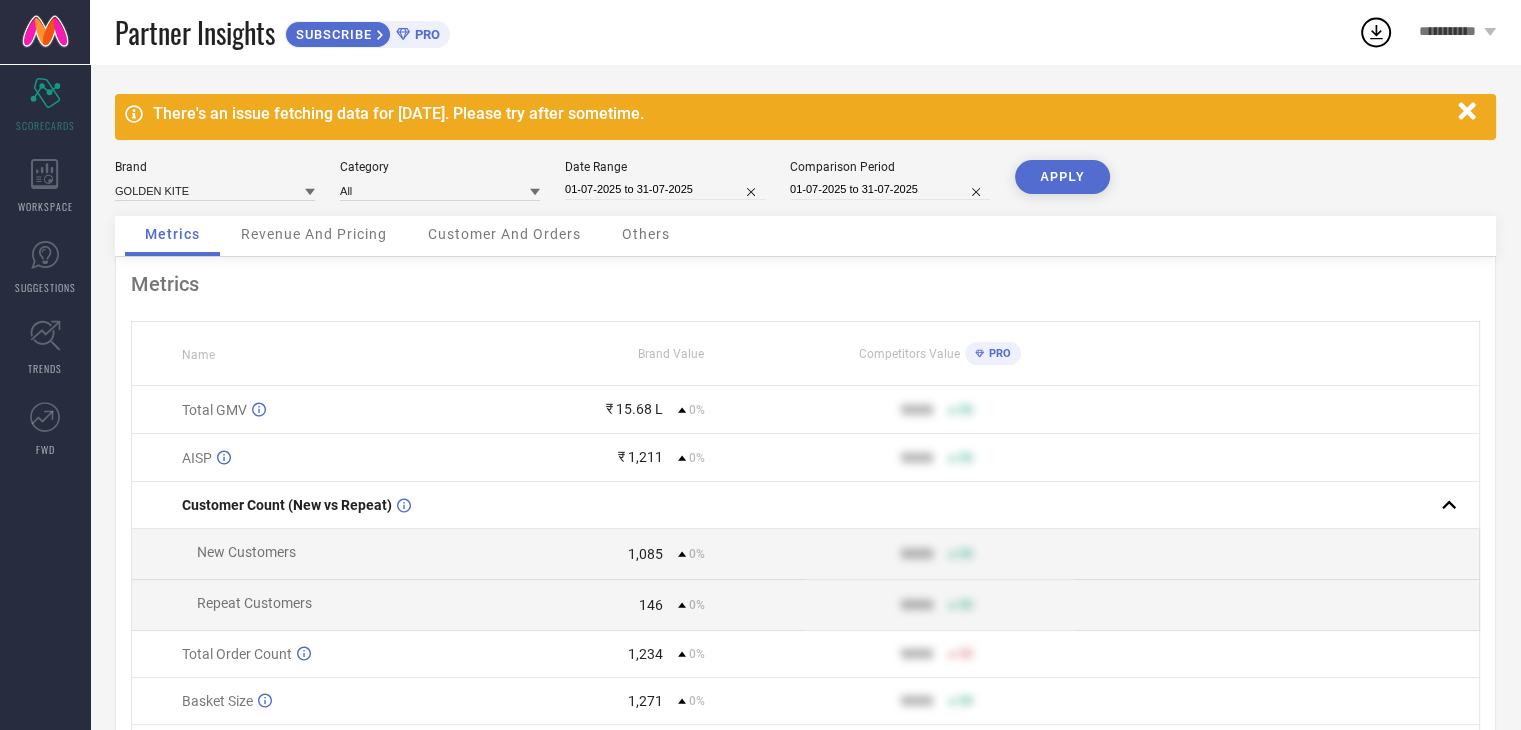 select on "6" 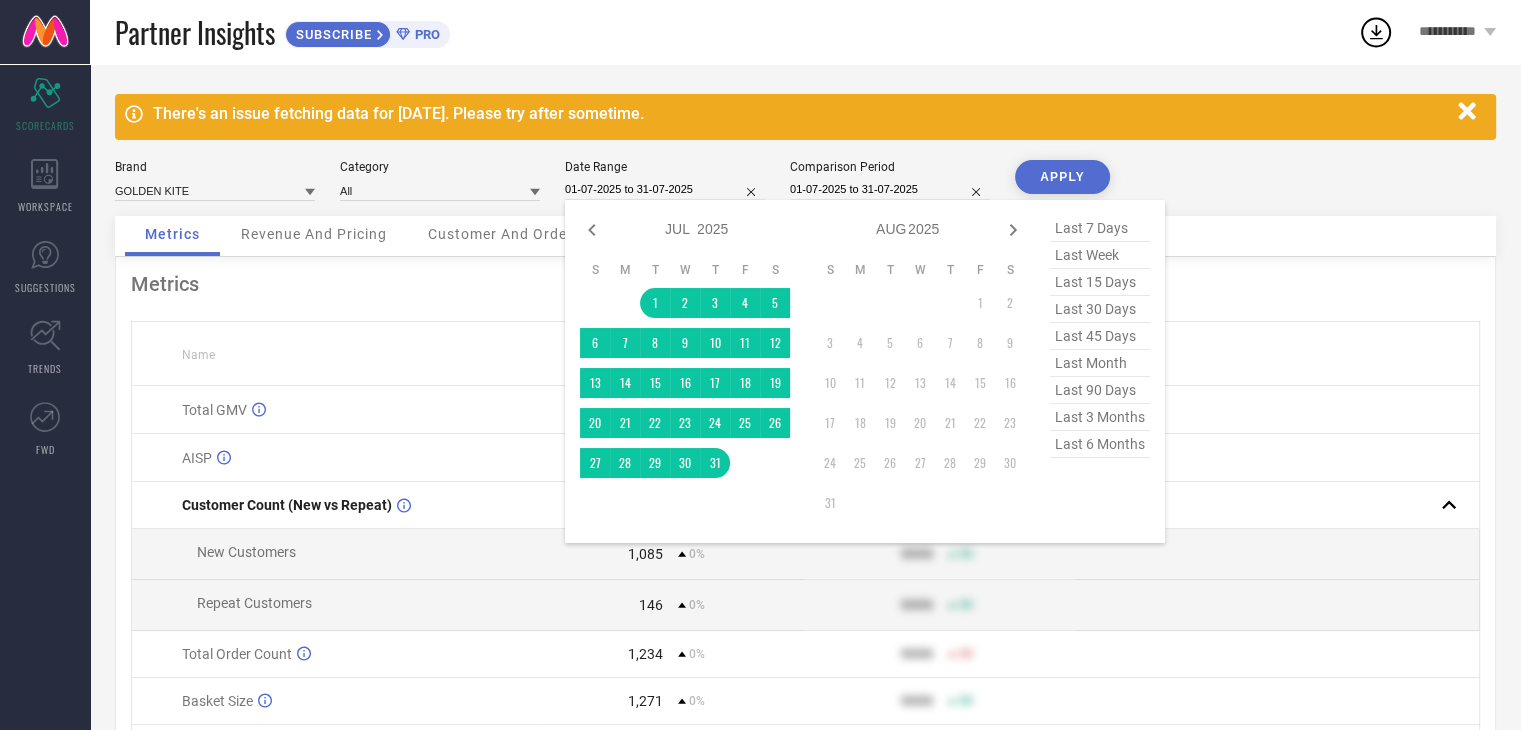 click on "01-07-2025 to 31-07-2025" at bounding box center (665, 189) 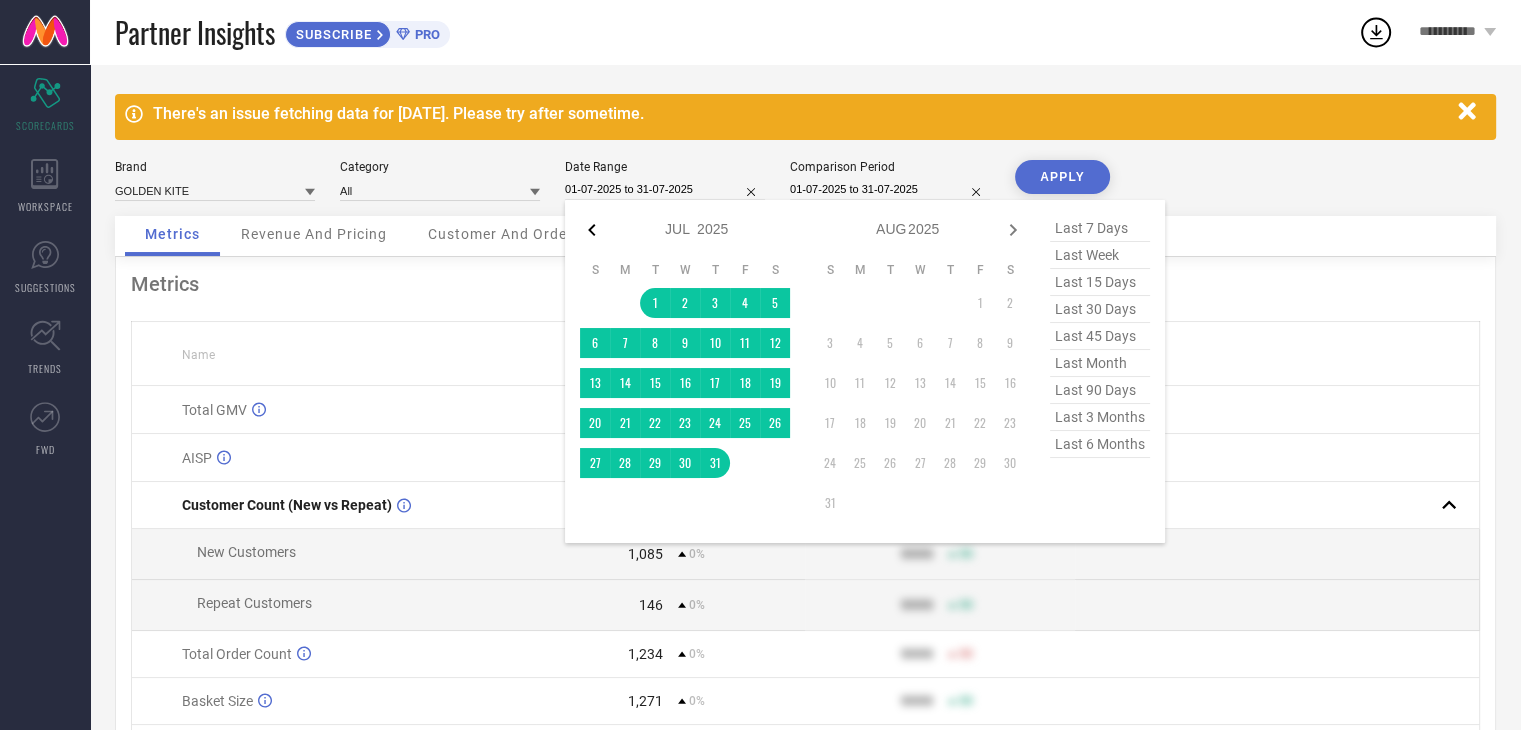 click 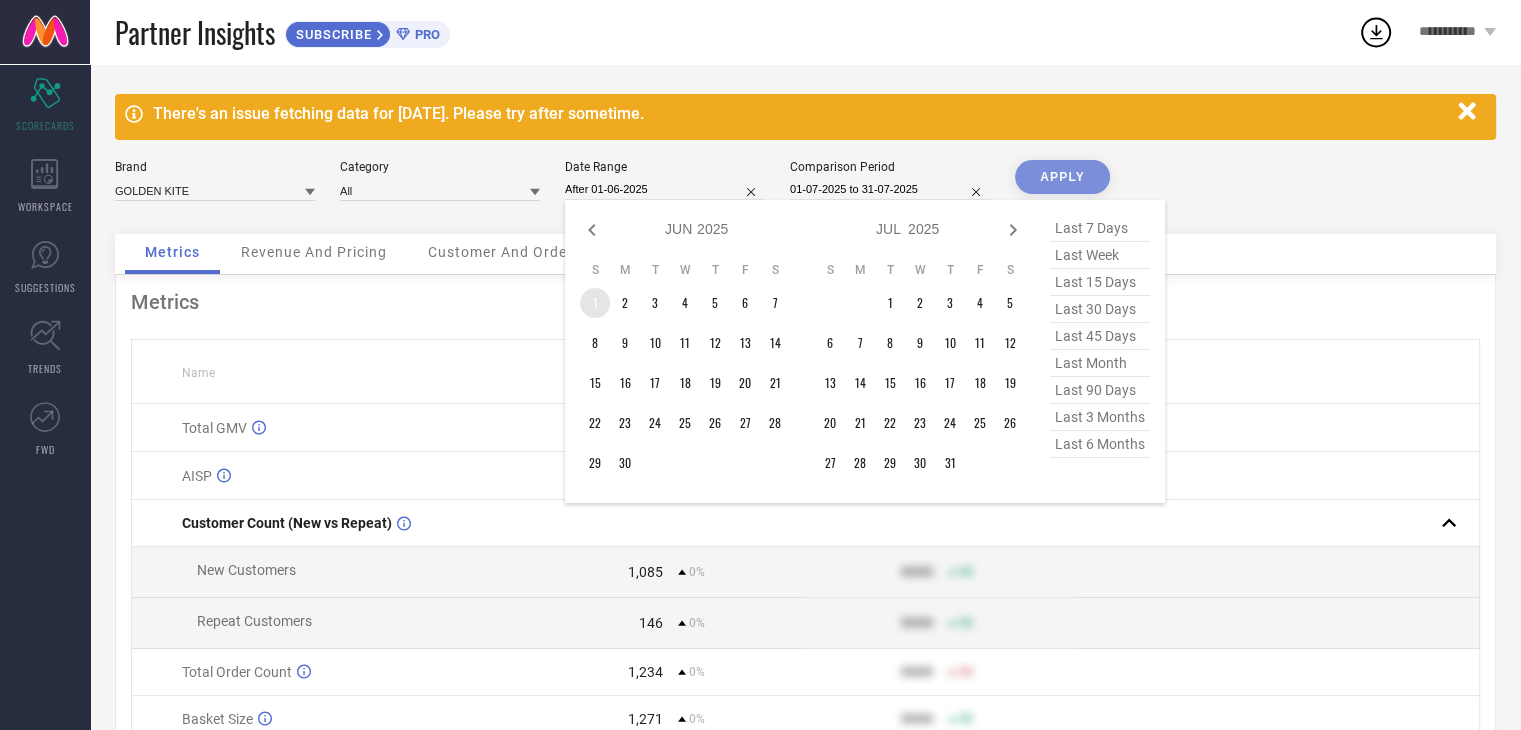 click on "1" at bounding box center (595, 303) 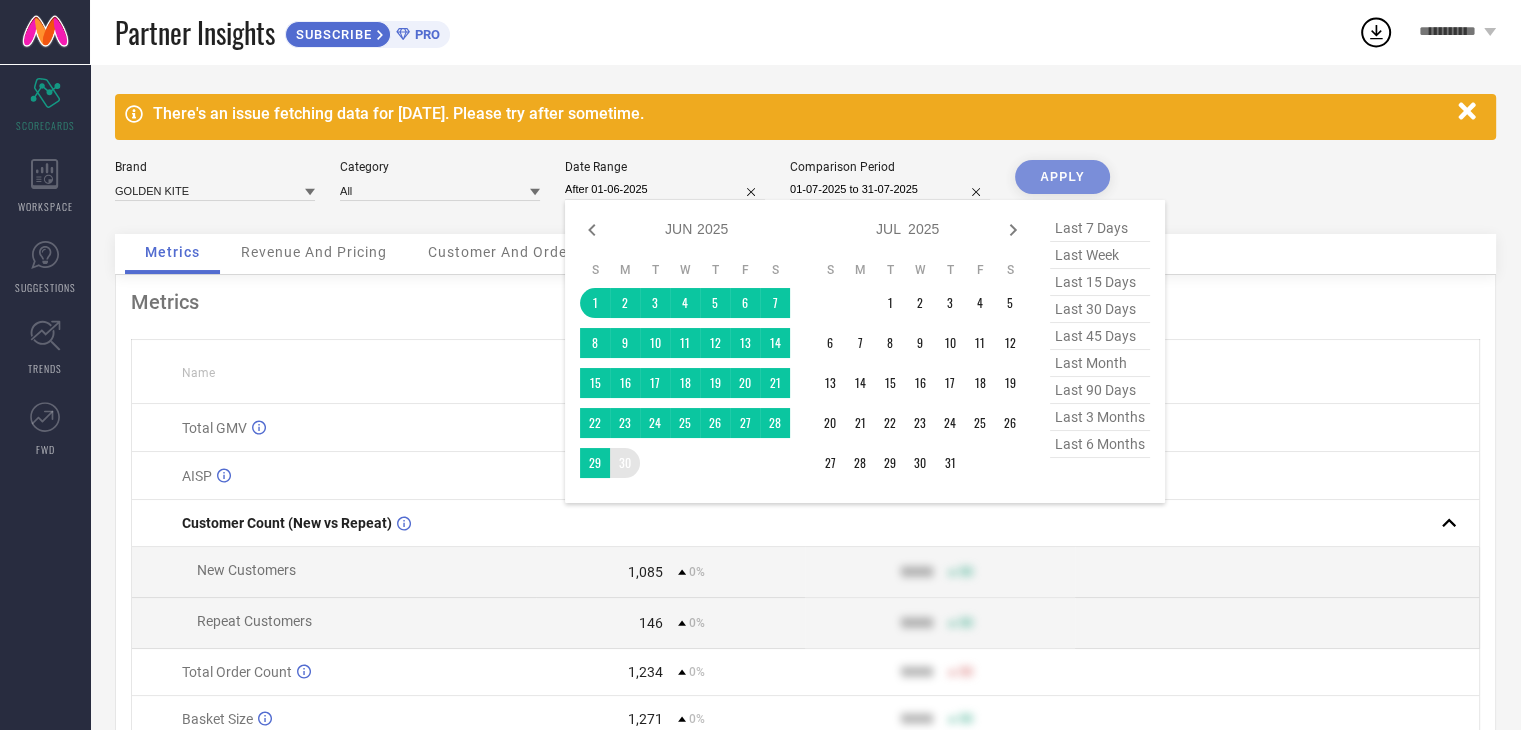 type on "01-06-2025 to 30-06-2025" 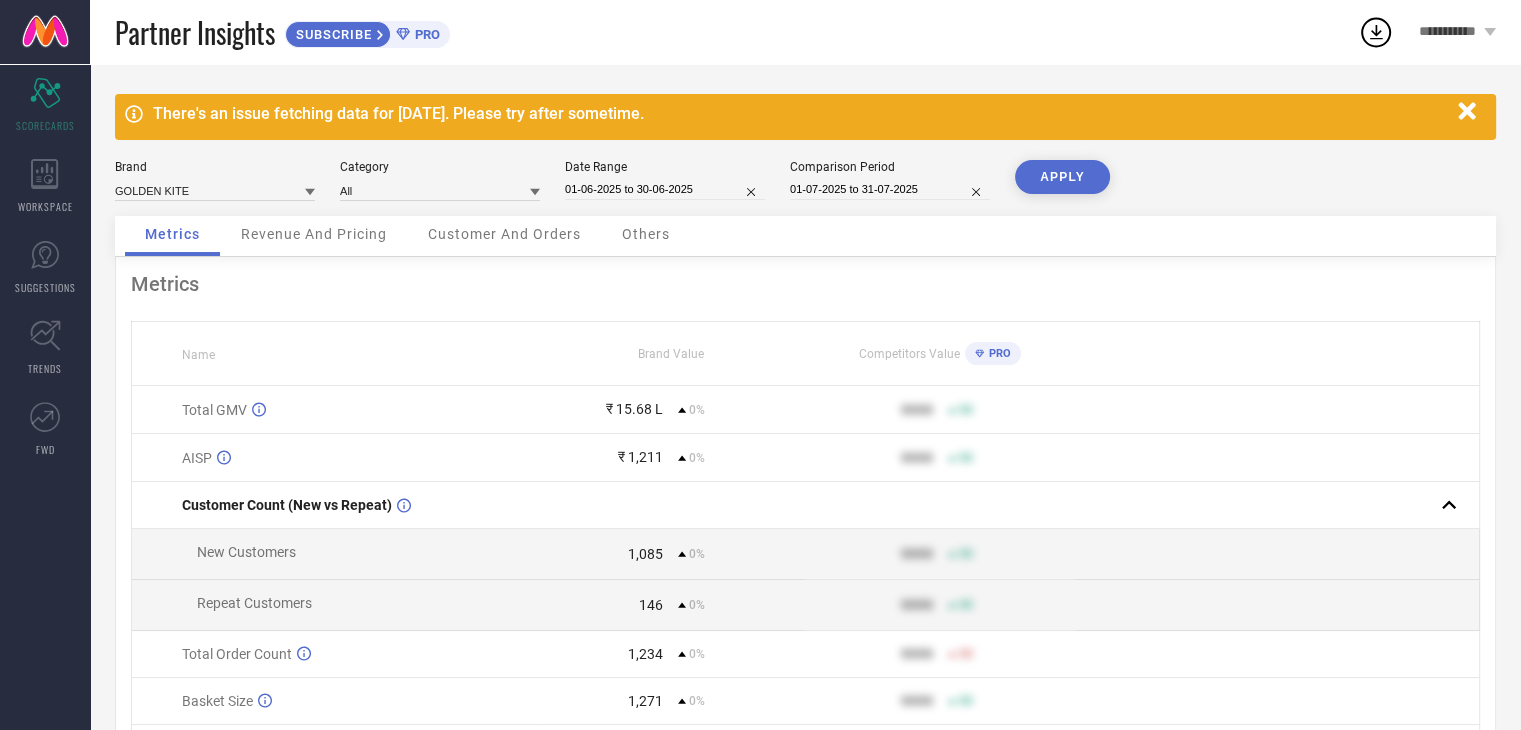 click on "01-07-2025 to 31-07-2025" at bounding box center [890, 189] 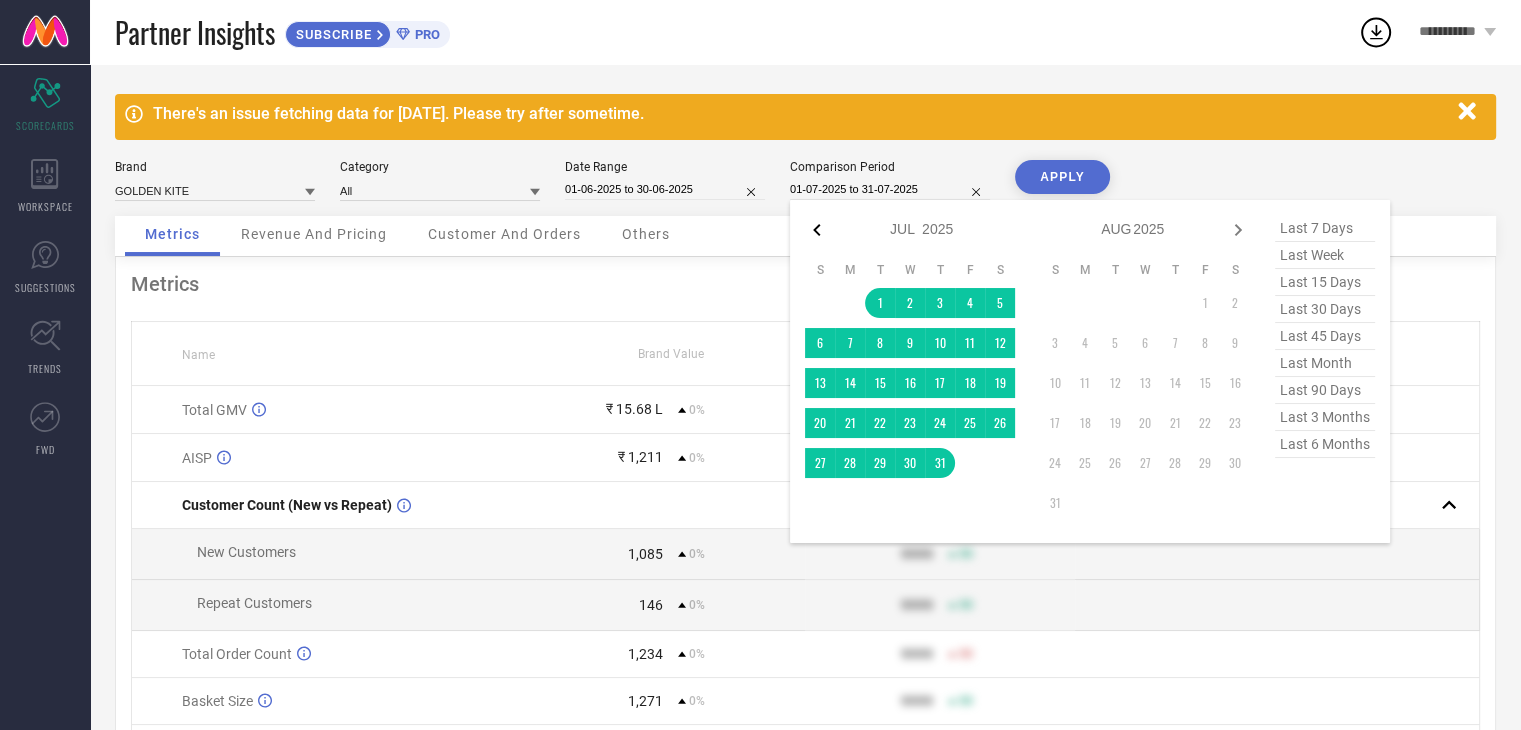 click 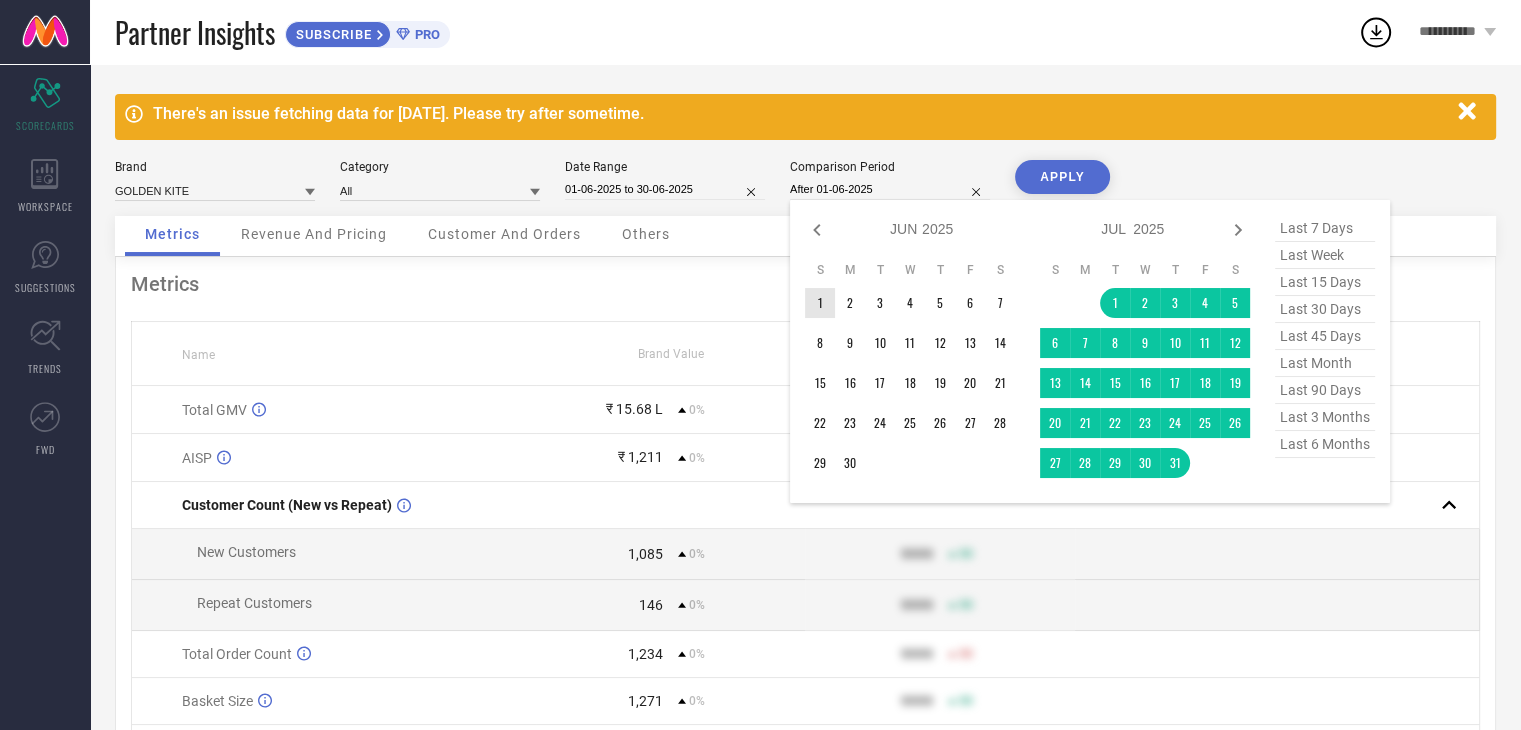 click on "1" at bounding box center [820, 303] 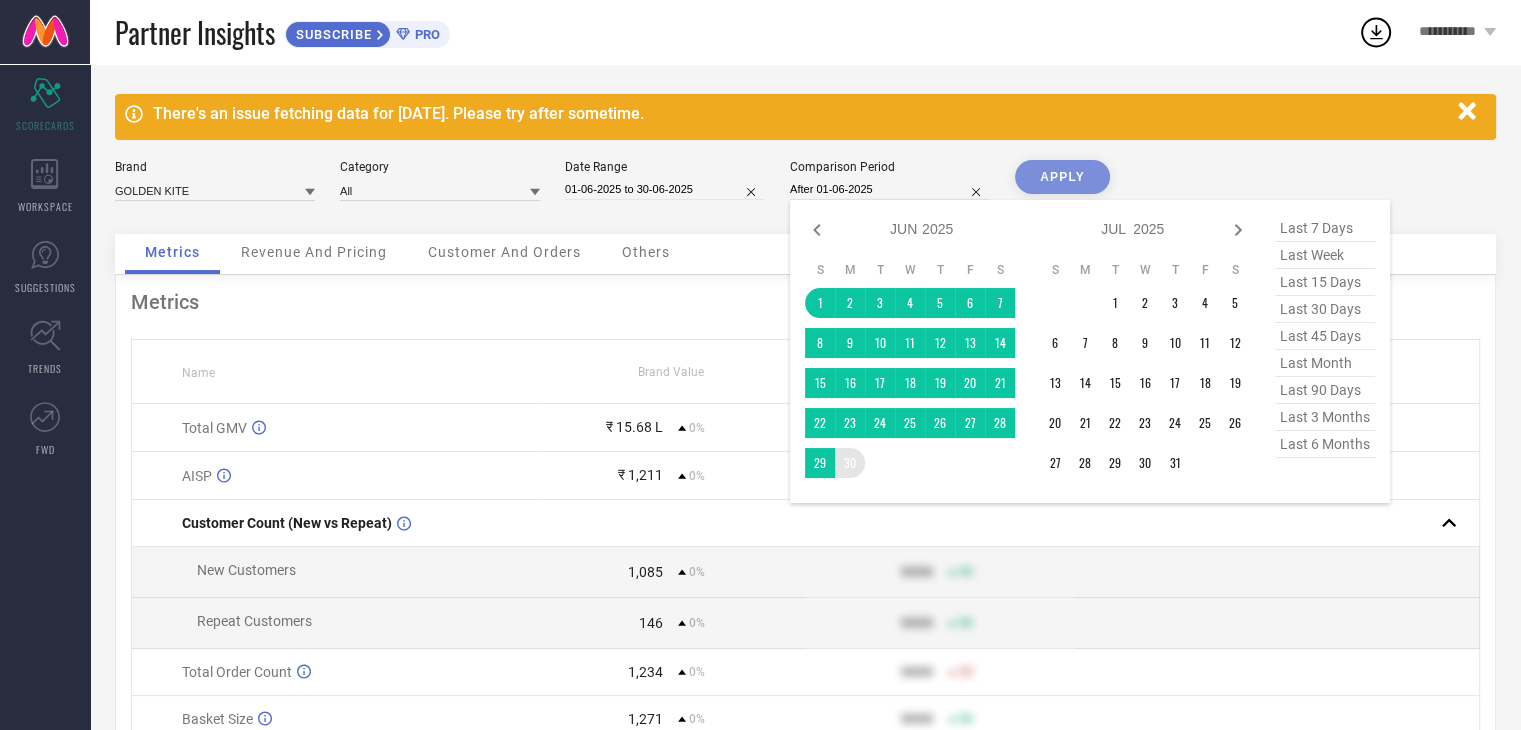 type on "01-06-2025 to 30-06-2025" 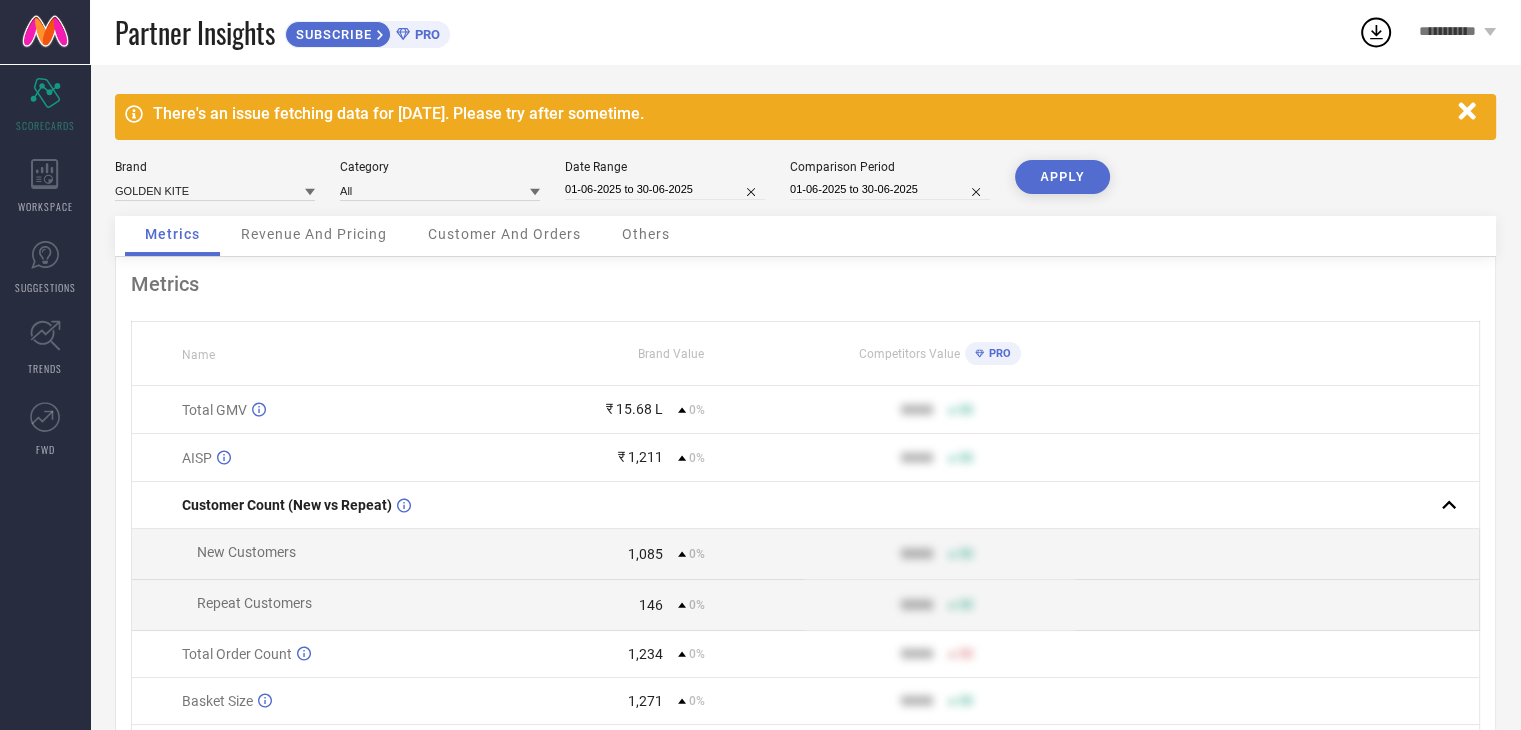click on "APPLY" at bounding box center [1062, 177] 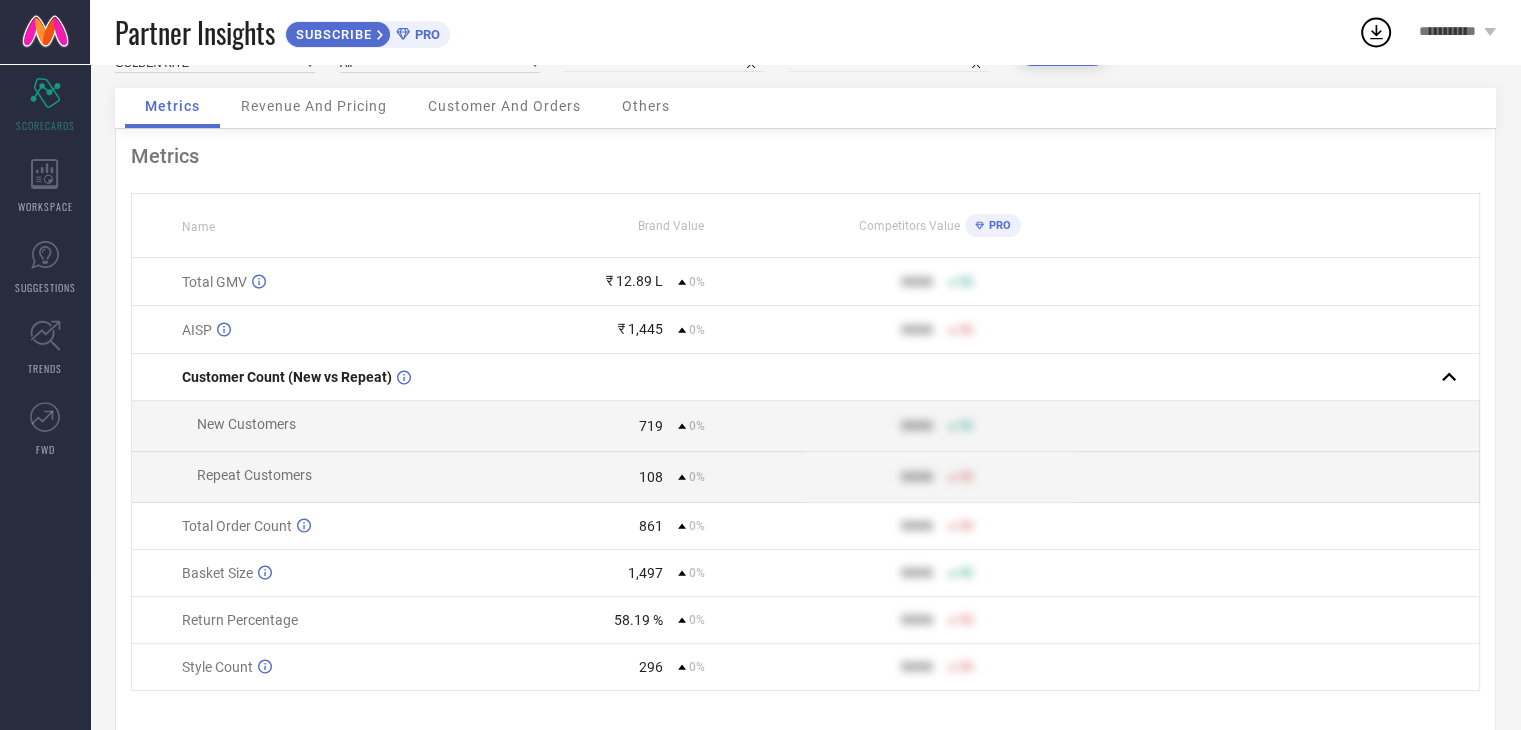 scroll, scrollTop: 176, scrollLeft: 0, axis: vertical 